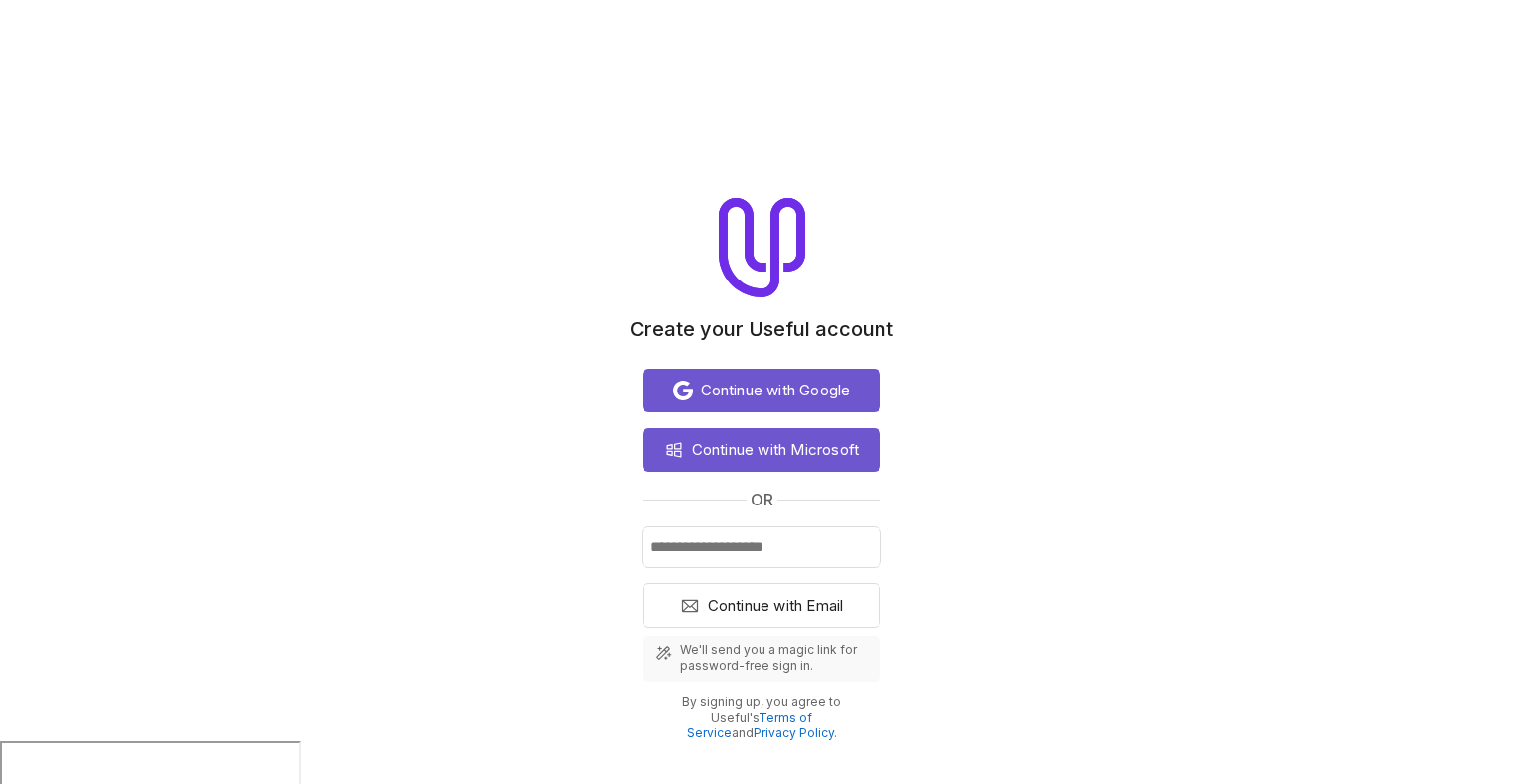scroll, scrollTop: 0, scrollLeft: 0, axis: both 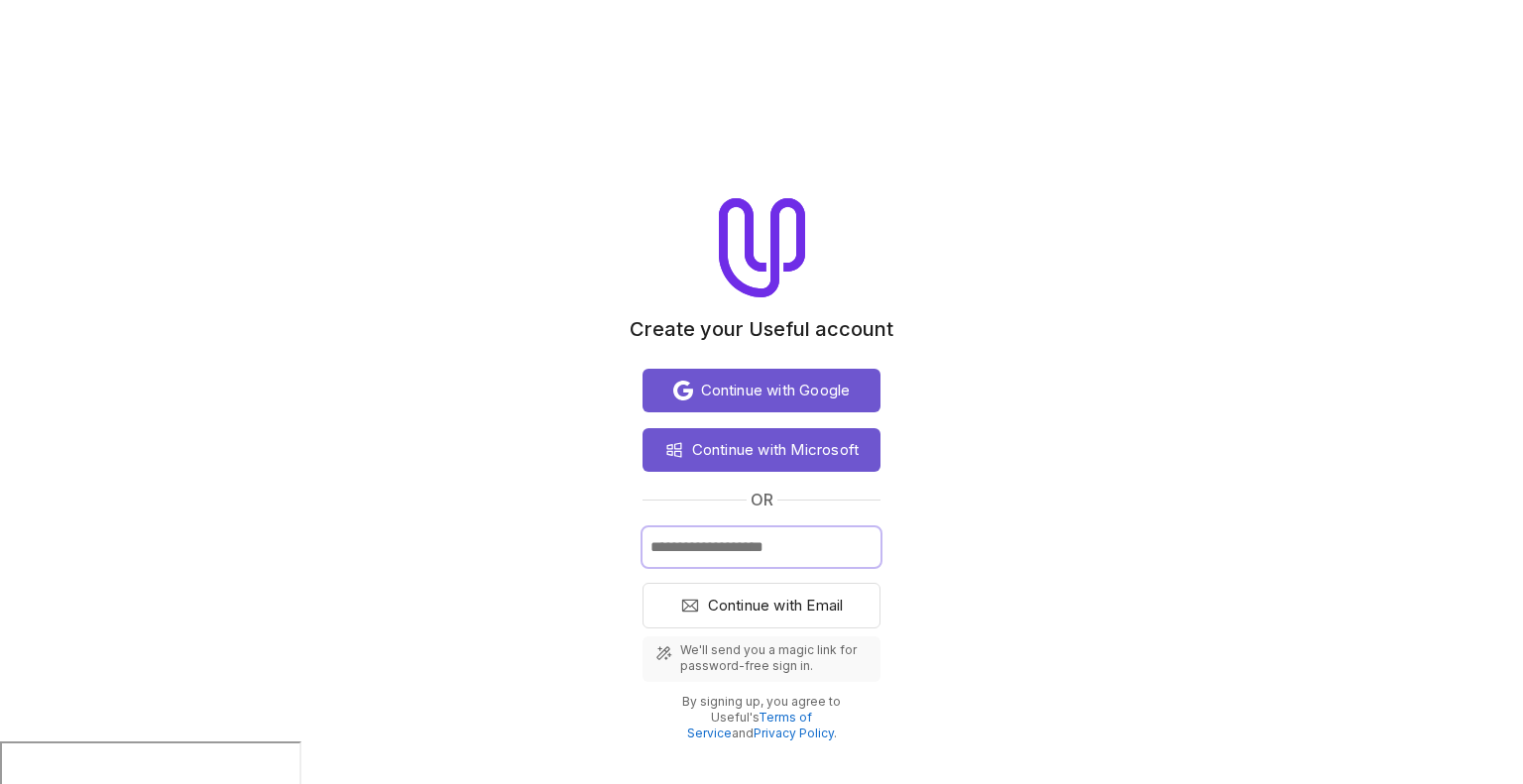 click at bounding box center (762, 547) 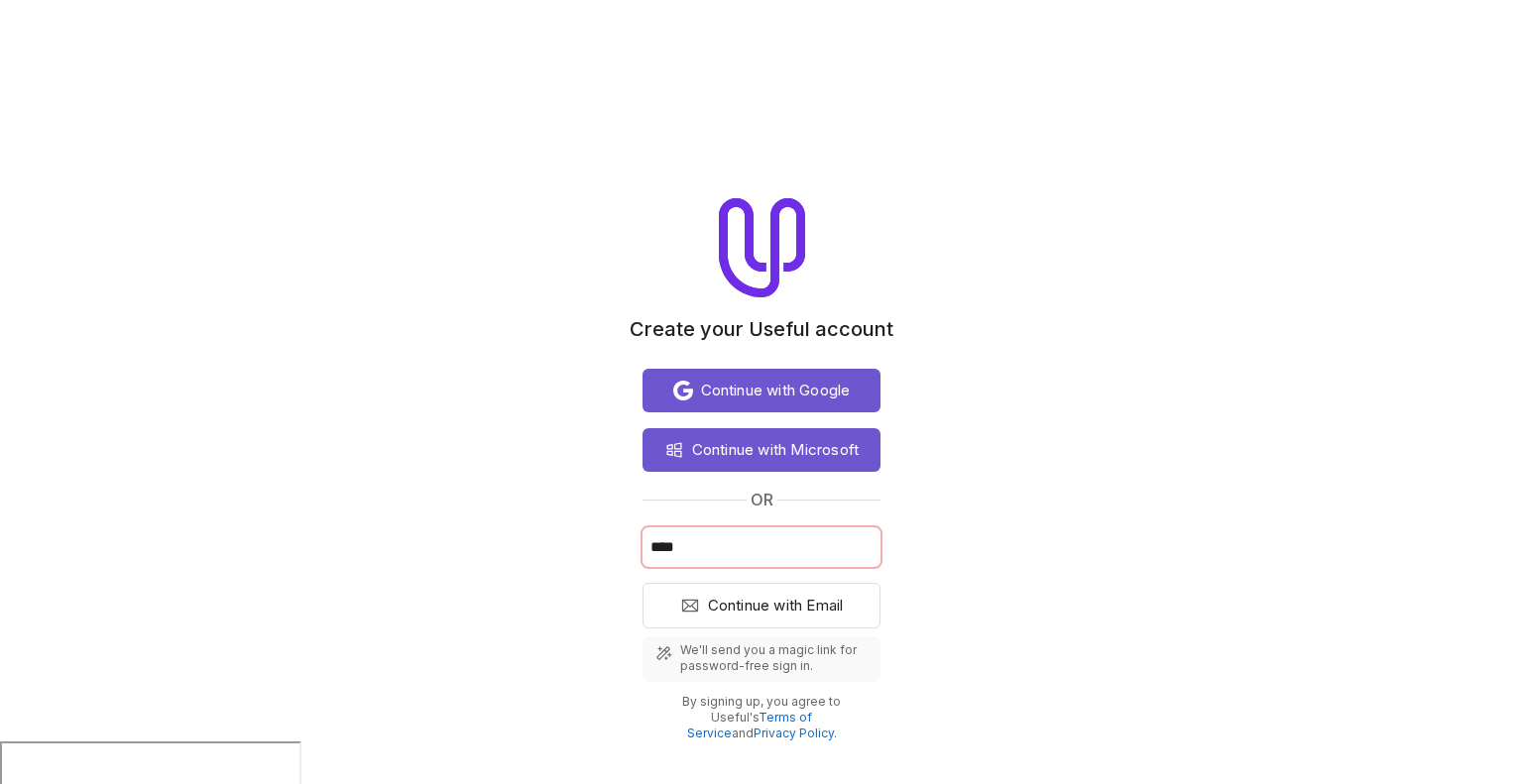 type on "**********" 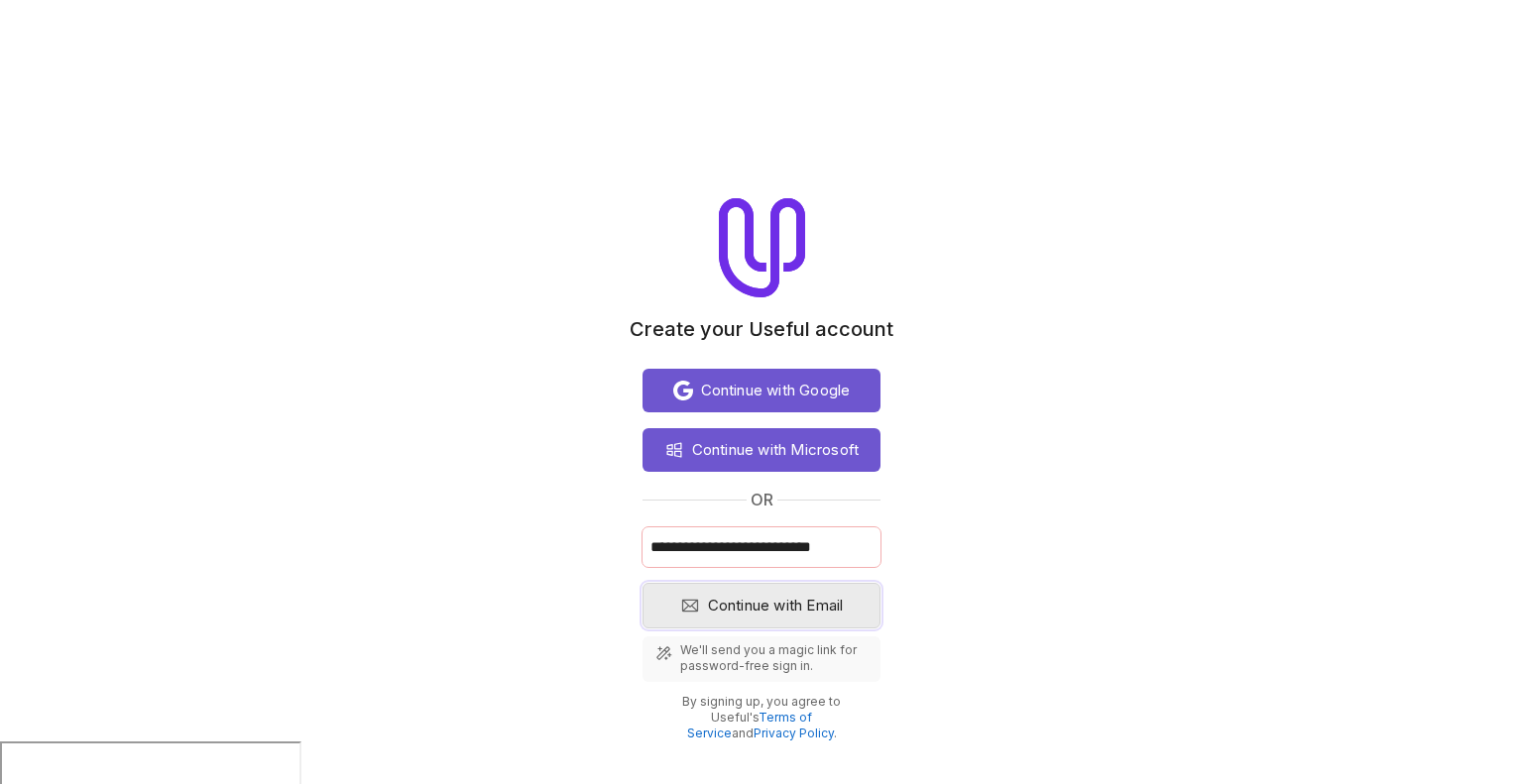 click on "Continue with Email" at bounding box center (775, 606) 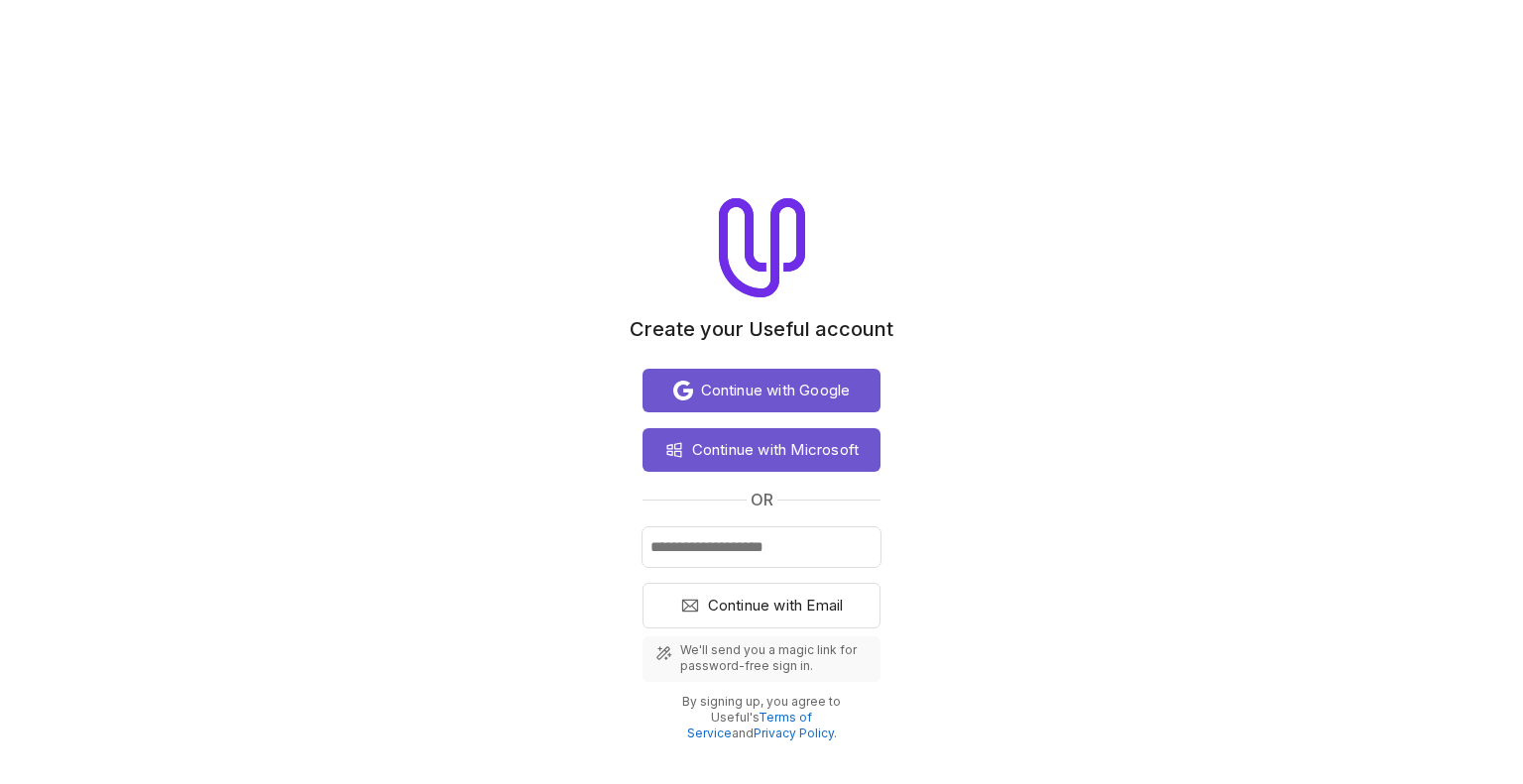 scroll, scrollTop: 0, scrollLeft: 0, axis: both 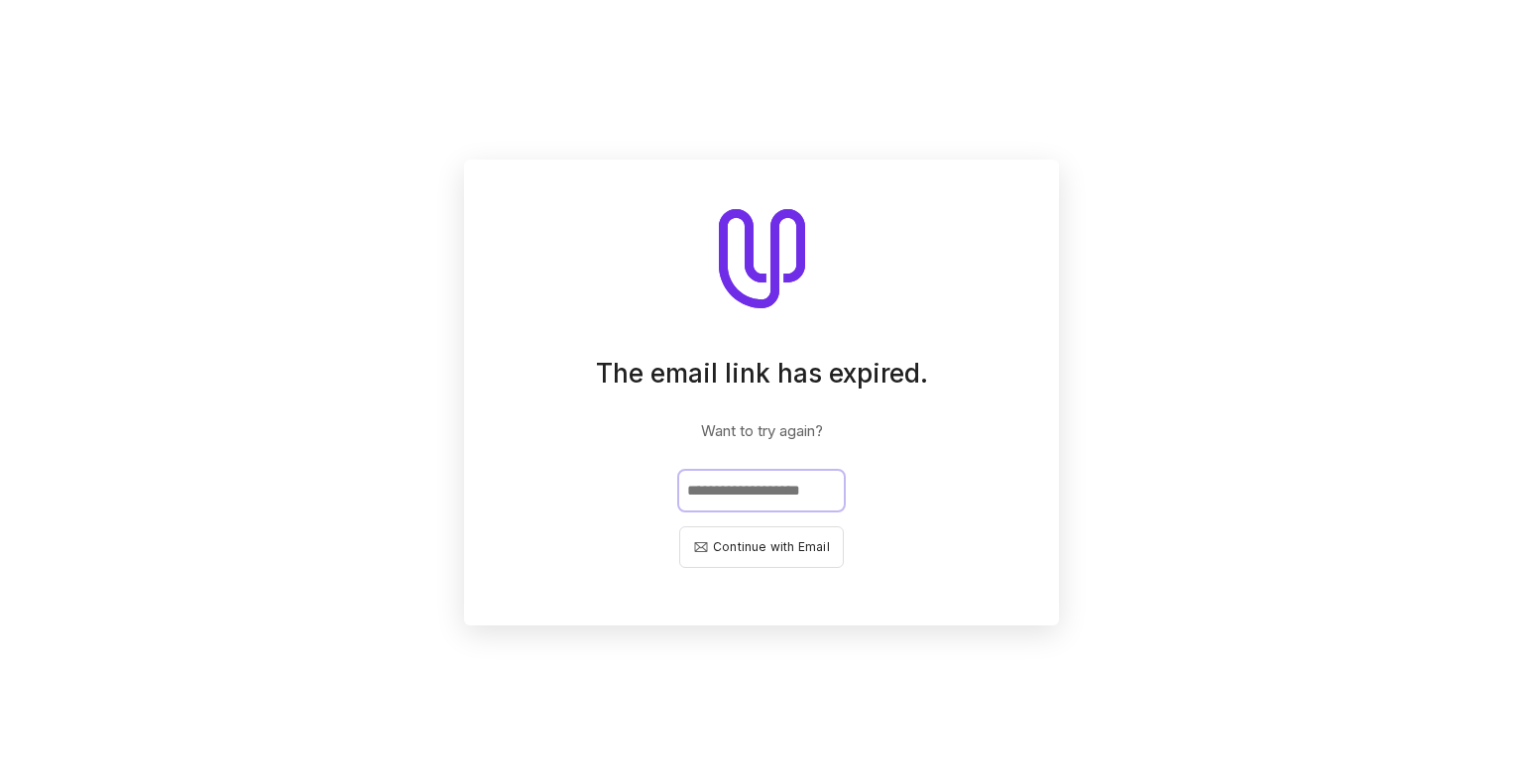 click at bounding box center [762, 491] 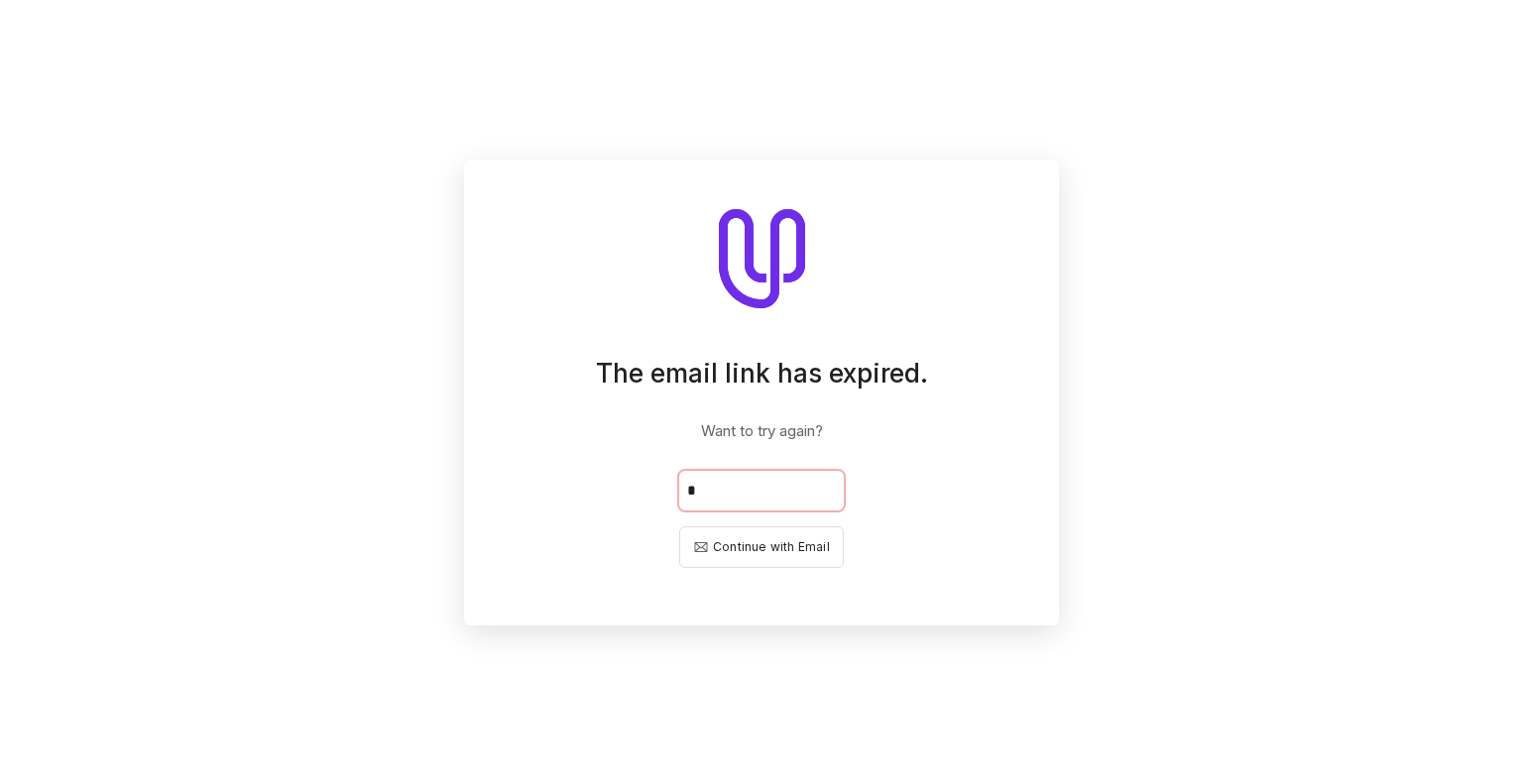 type on "**********" 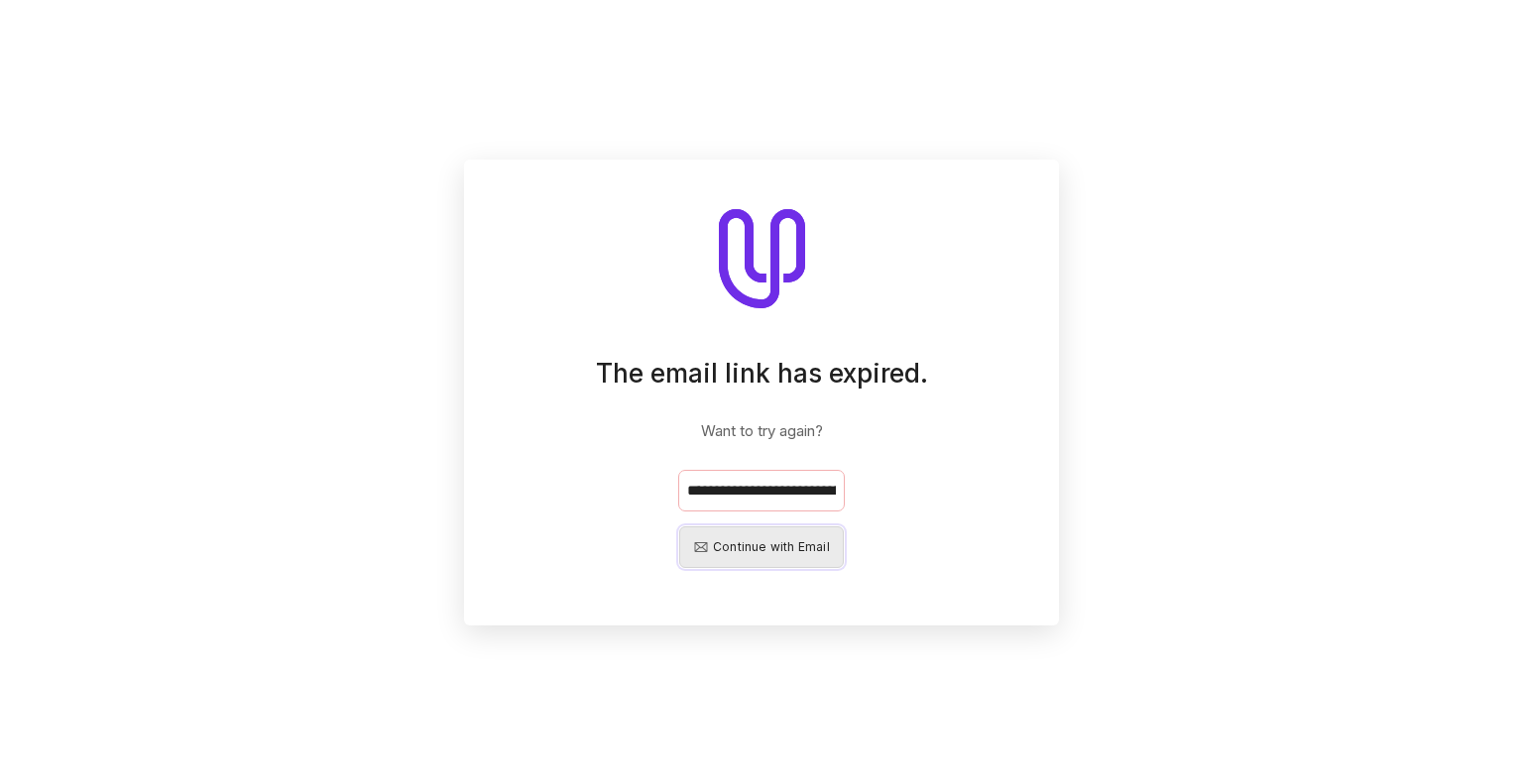 click on "Continue with Email" at bounding box center [771, 546] 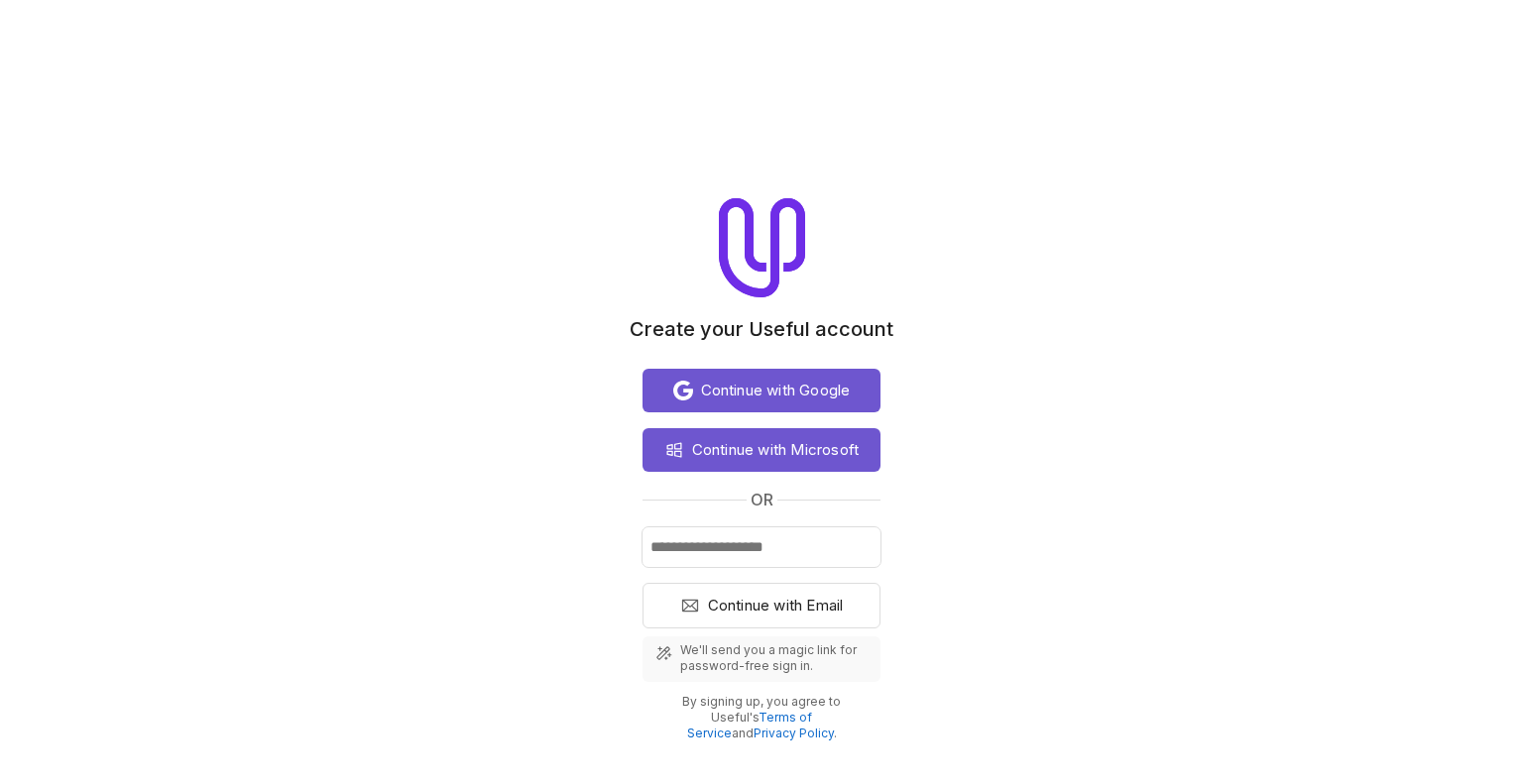 scroll, scrollTop: 0, scrollLeft: 0, axis: both 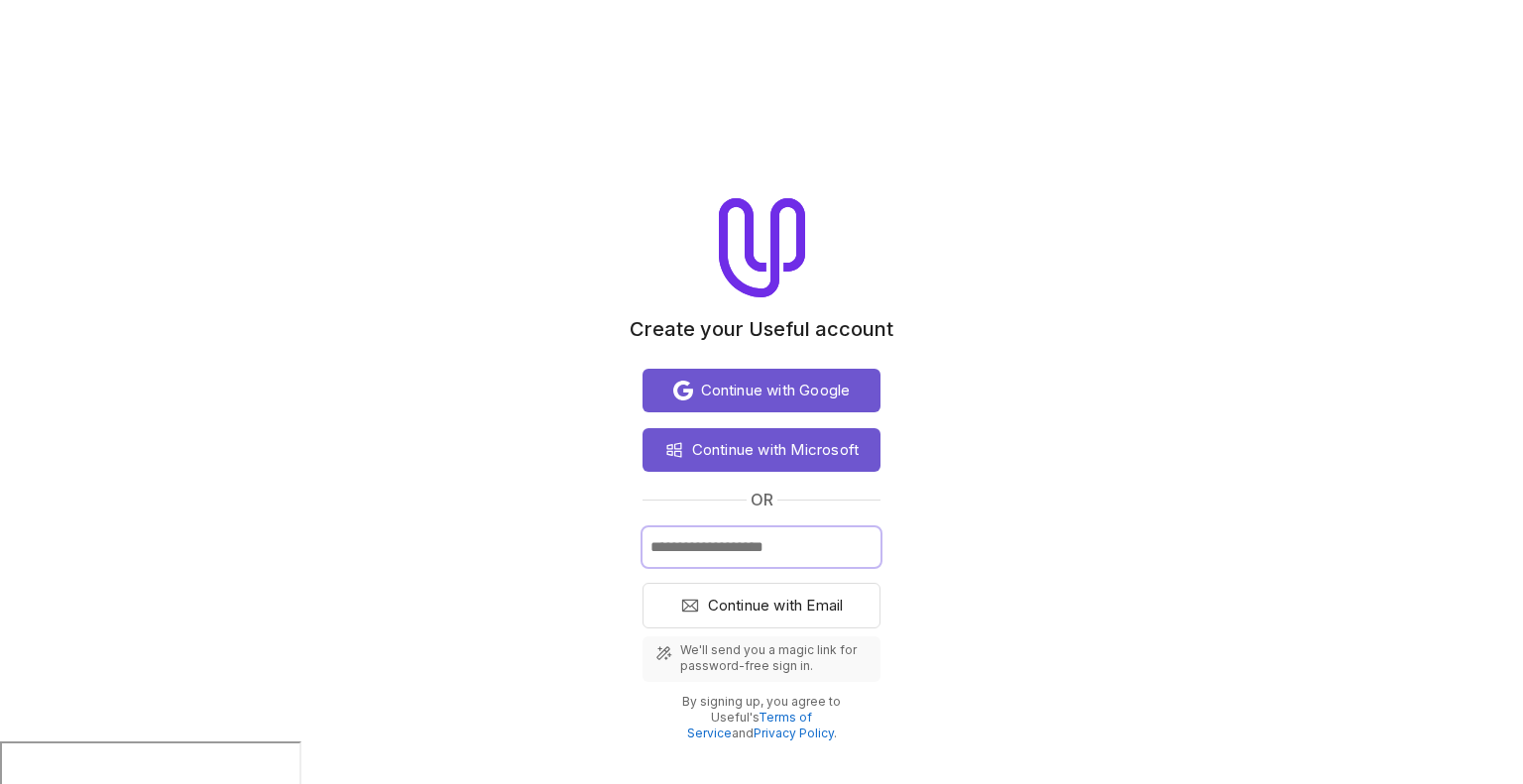 click at bounding box center [762, 547] 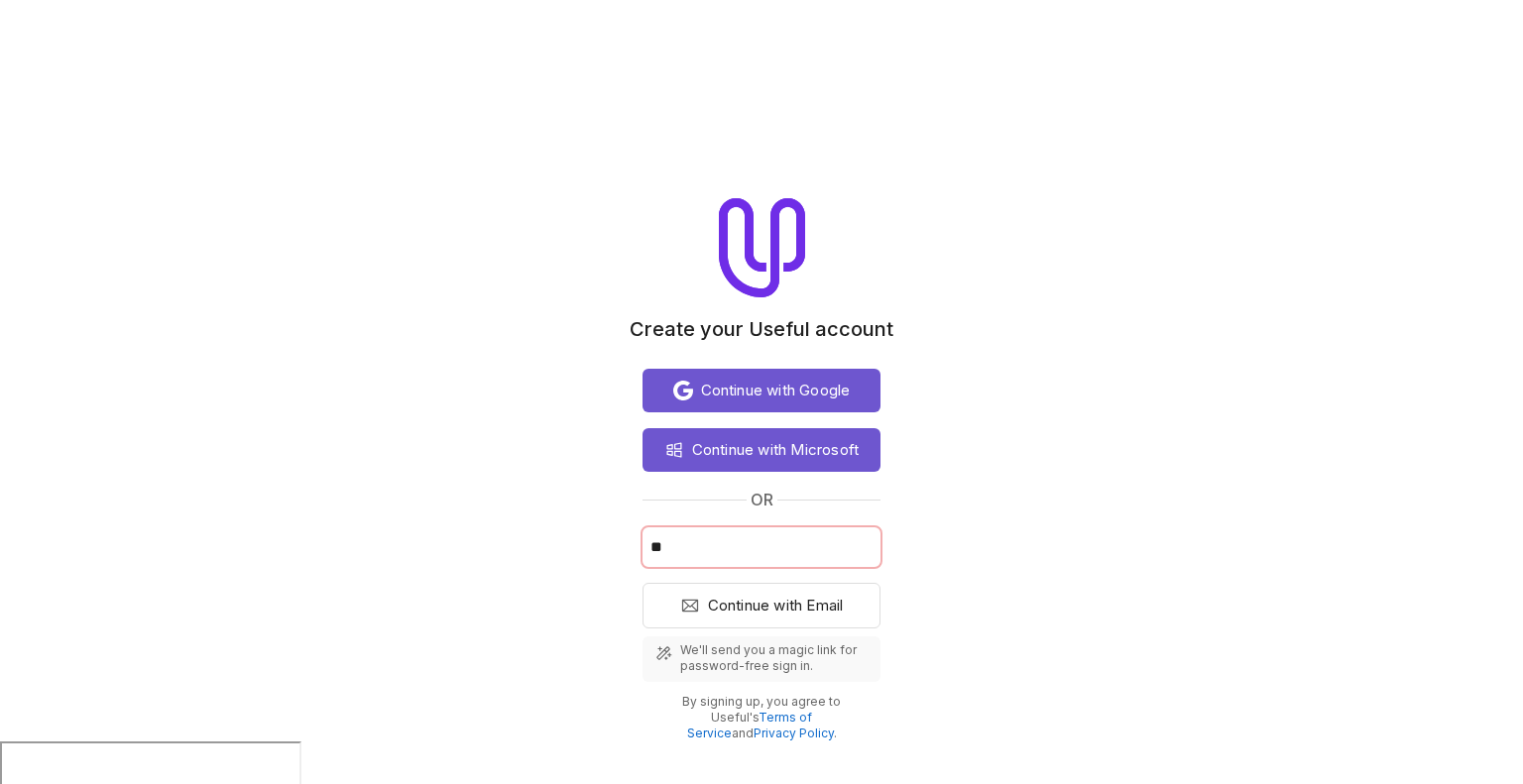 type on "**********" 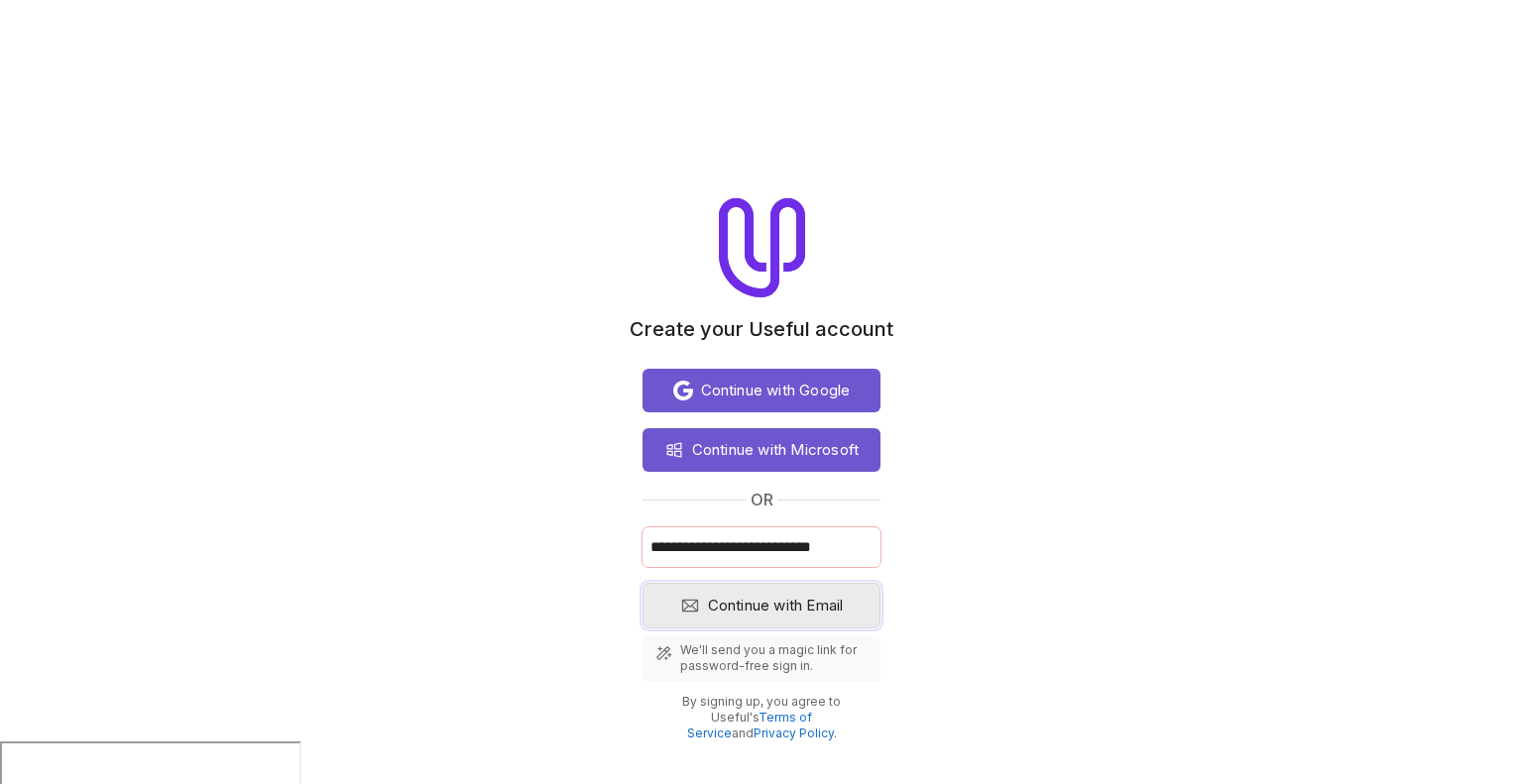 click on "Continue with Email" at bounding box center (775, 606) 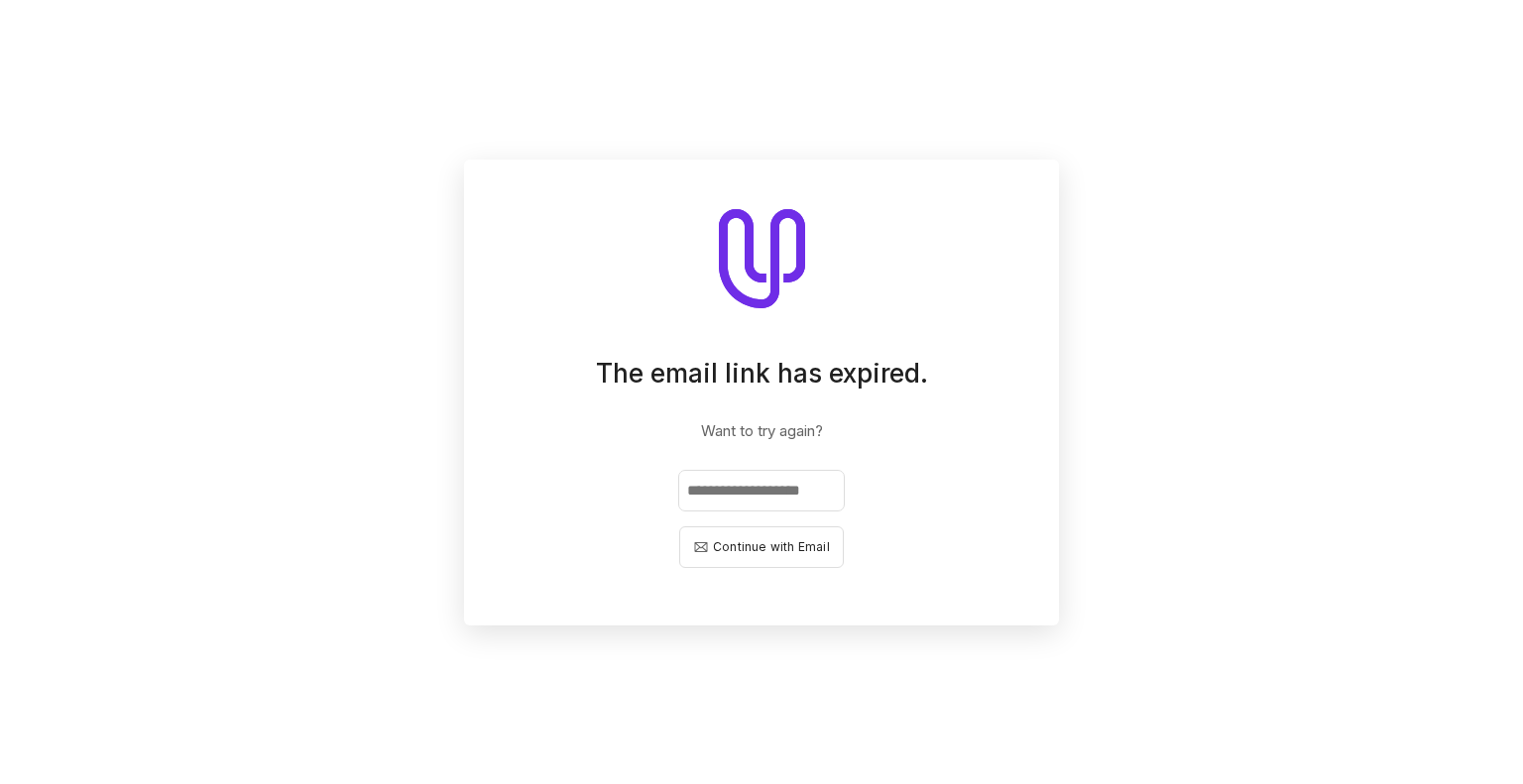 scroll, scrollTop: 0, scrollLeft: 0, axis: both 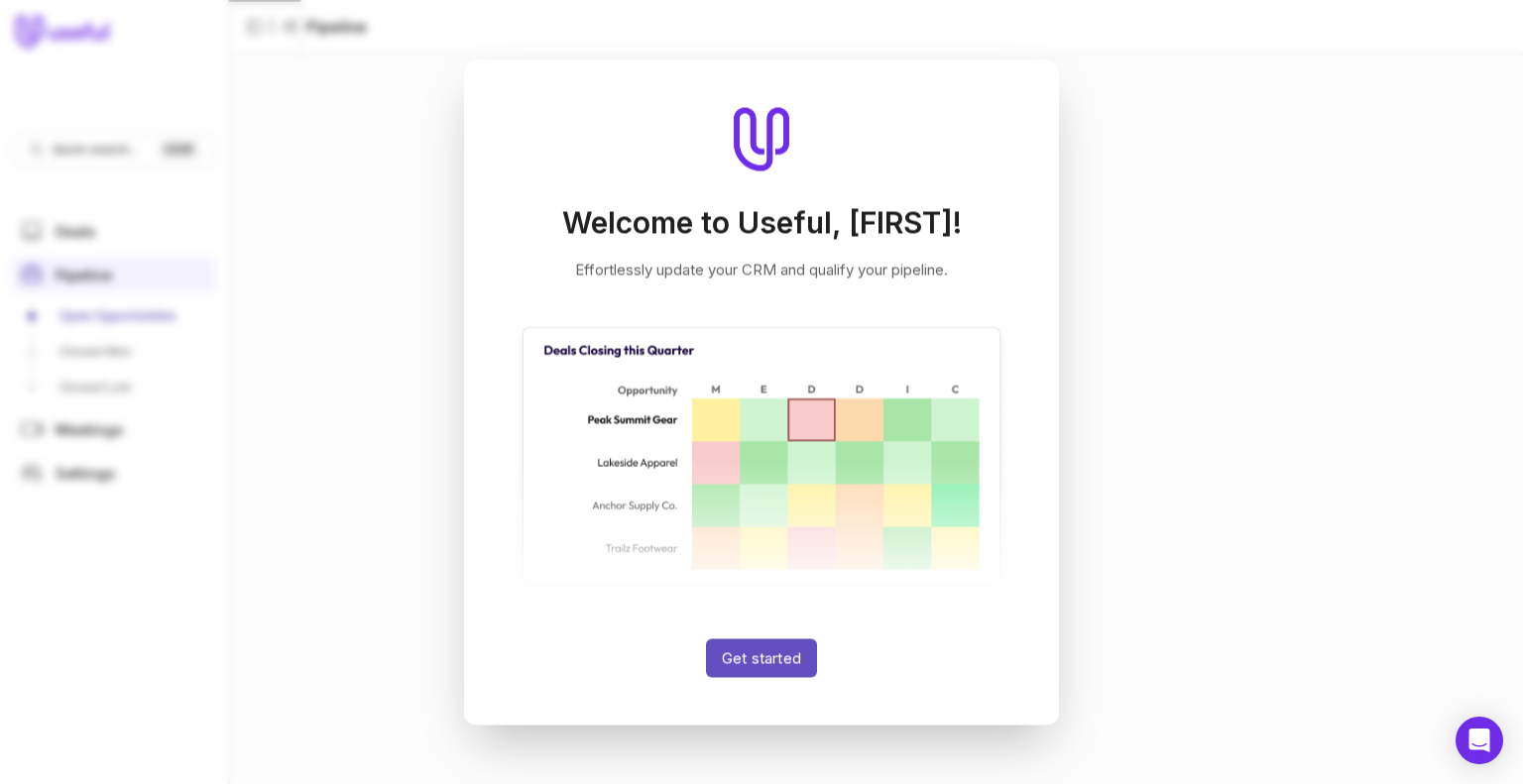 click on "Get started" at bounding box center (762, 657) 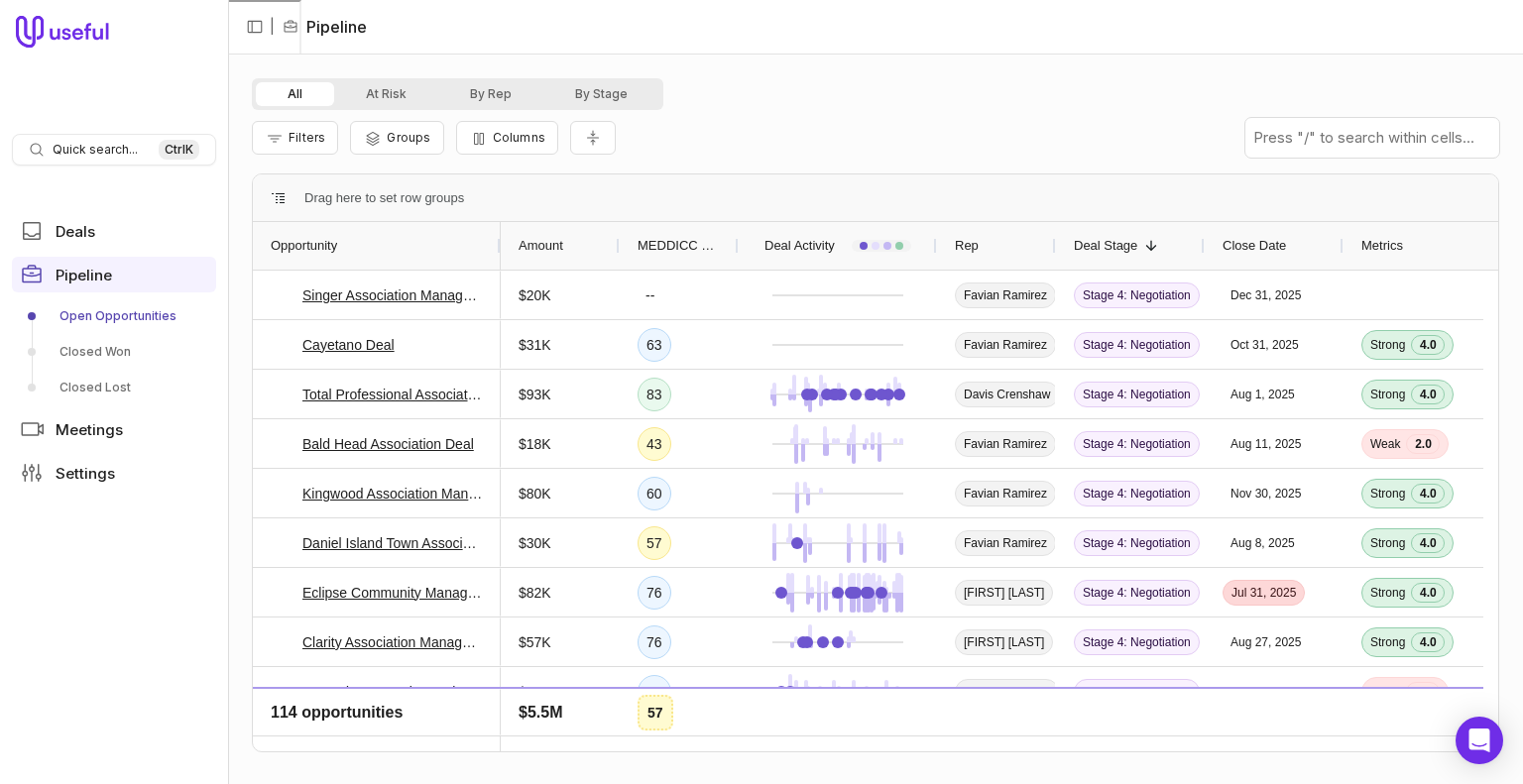 click on "| Pipeline" at bounding box center (876, 27) 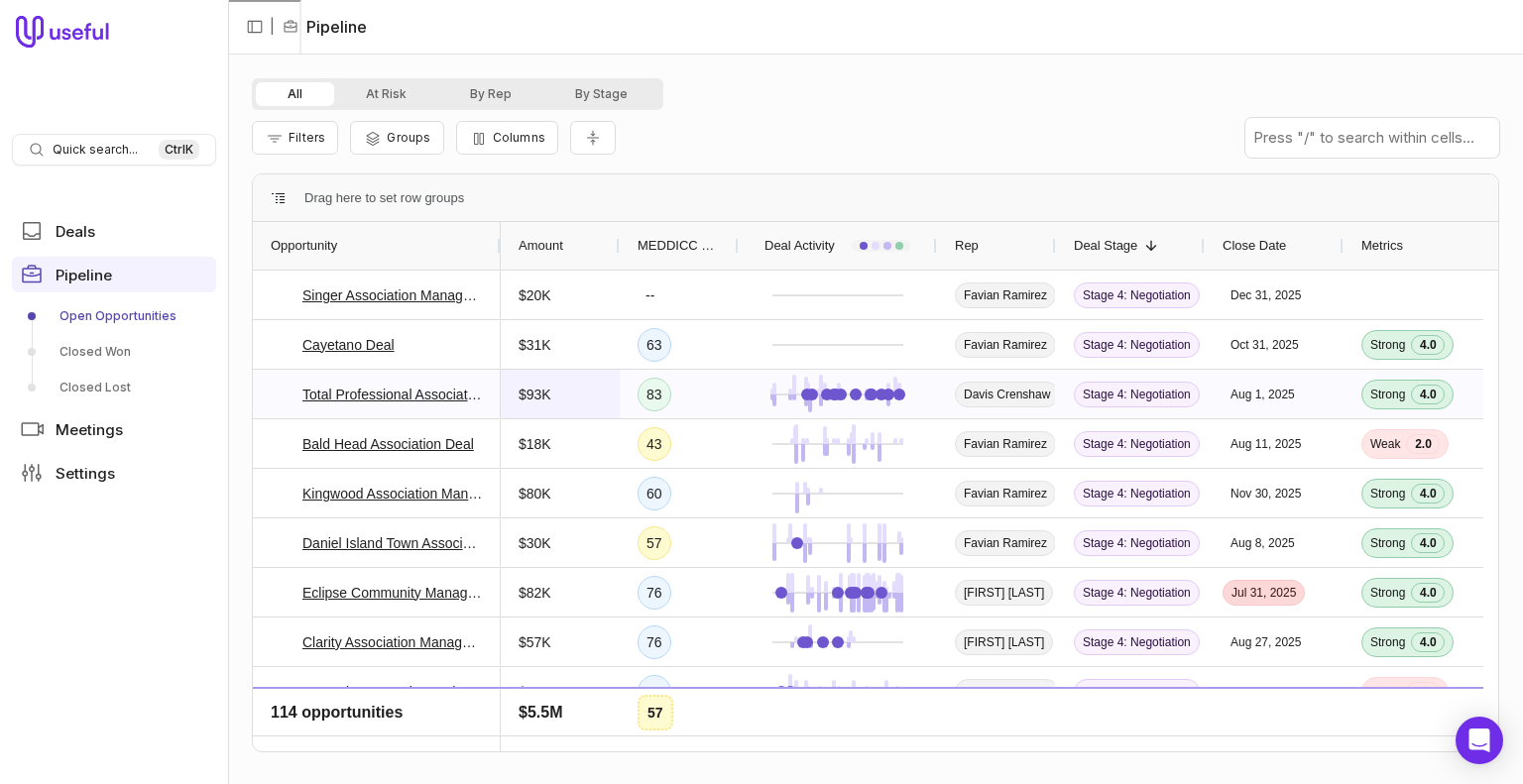 scroll, scrollTop: 59, scrollLeft: 0, axis: vertical 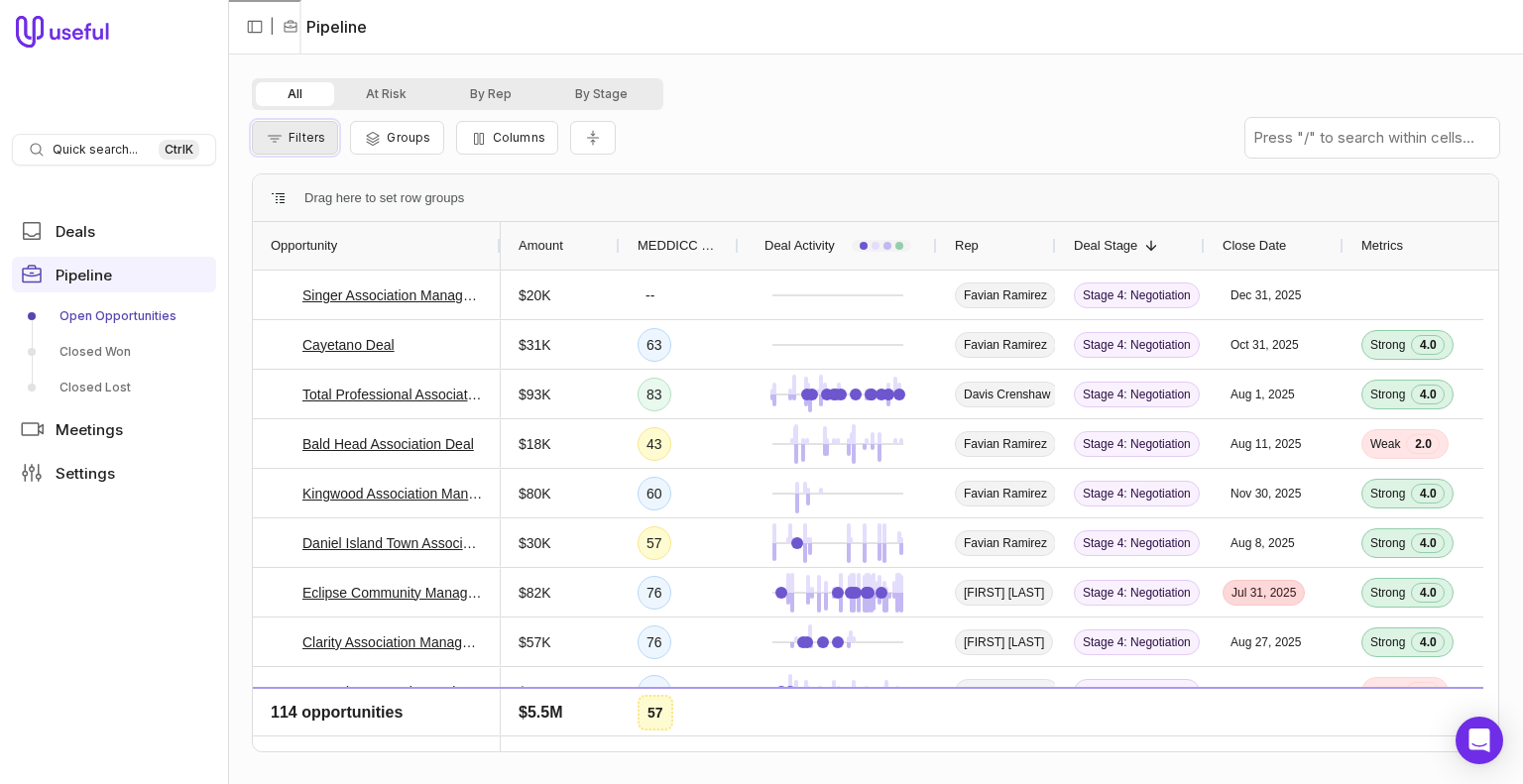 click on "Filters" at bounding box center (294, 138) 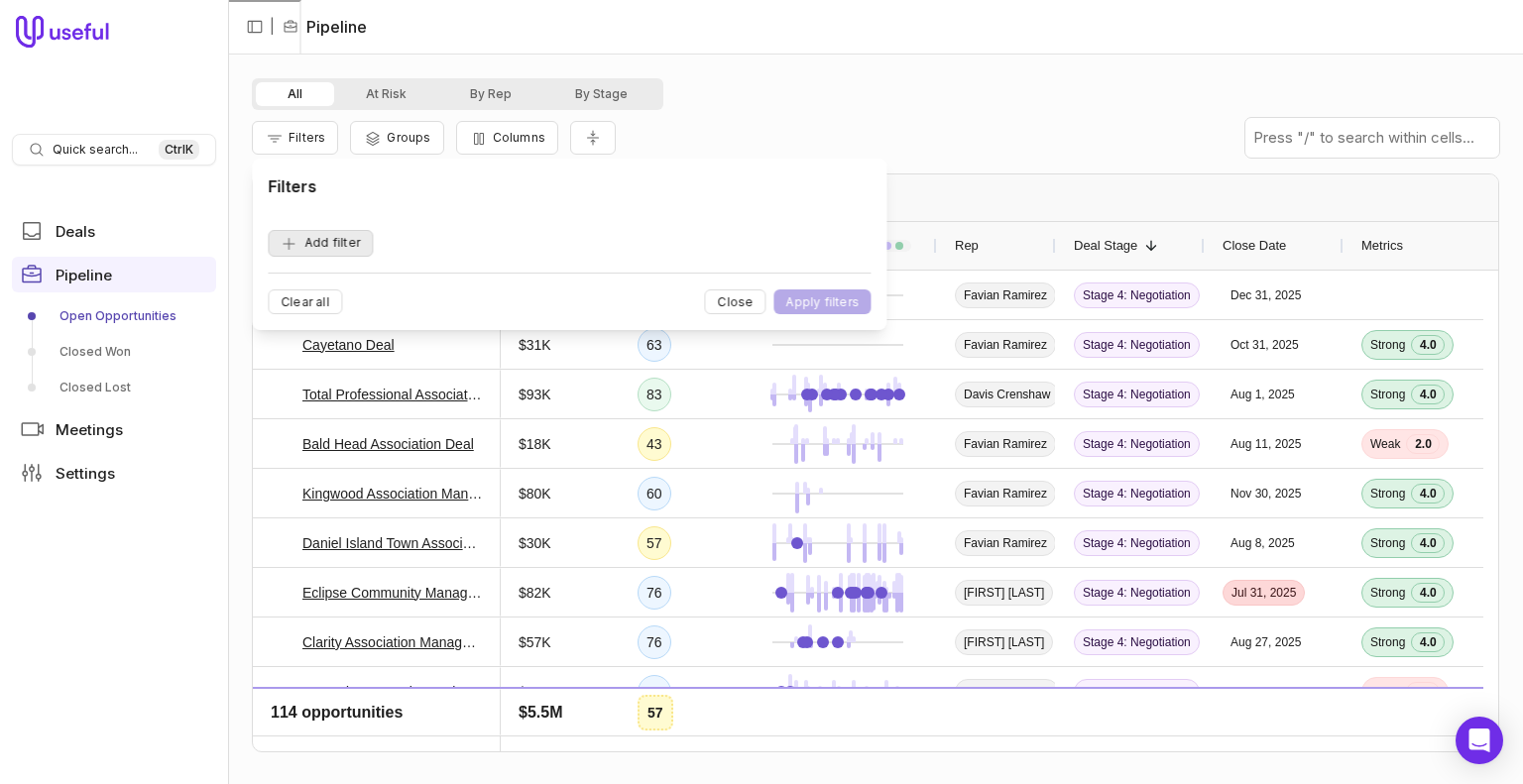 click on "Add filter" at bounding box center [320, 243] 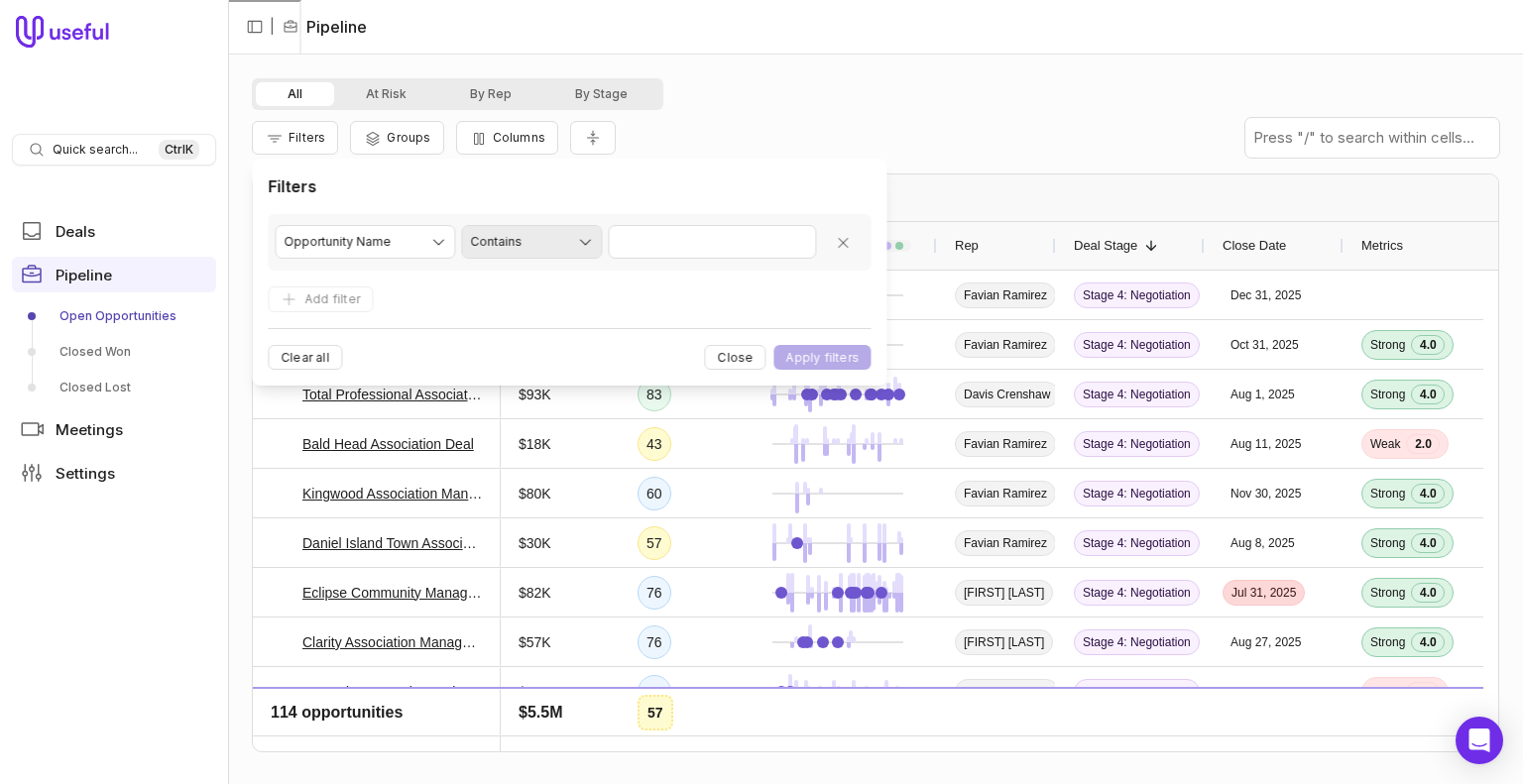 click on "Quick search... Ctrl K Deals Pipeline Open Opportunities Closed Won Closed Lost Meetings Settings | Pipeline All At Risk By Rep By Stage Filters Groups Columns Drag here to set row groups Drag here to set column labels
Opportunity
Amount
MEDDICC Score
1" at bounding box center [762, 392] 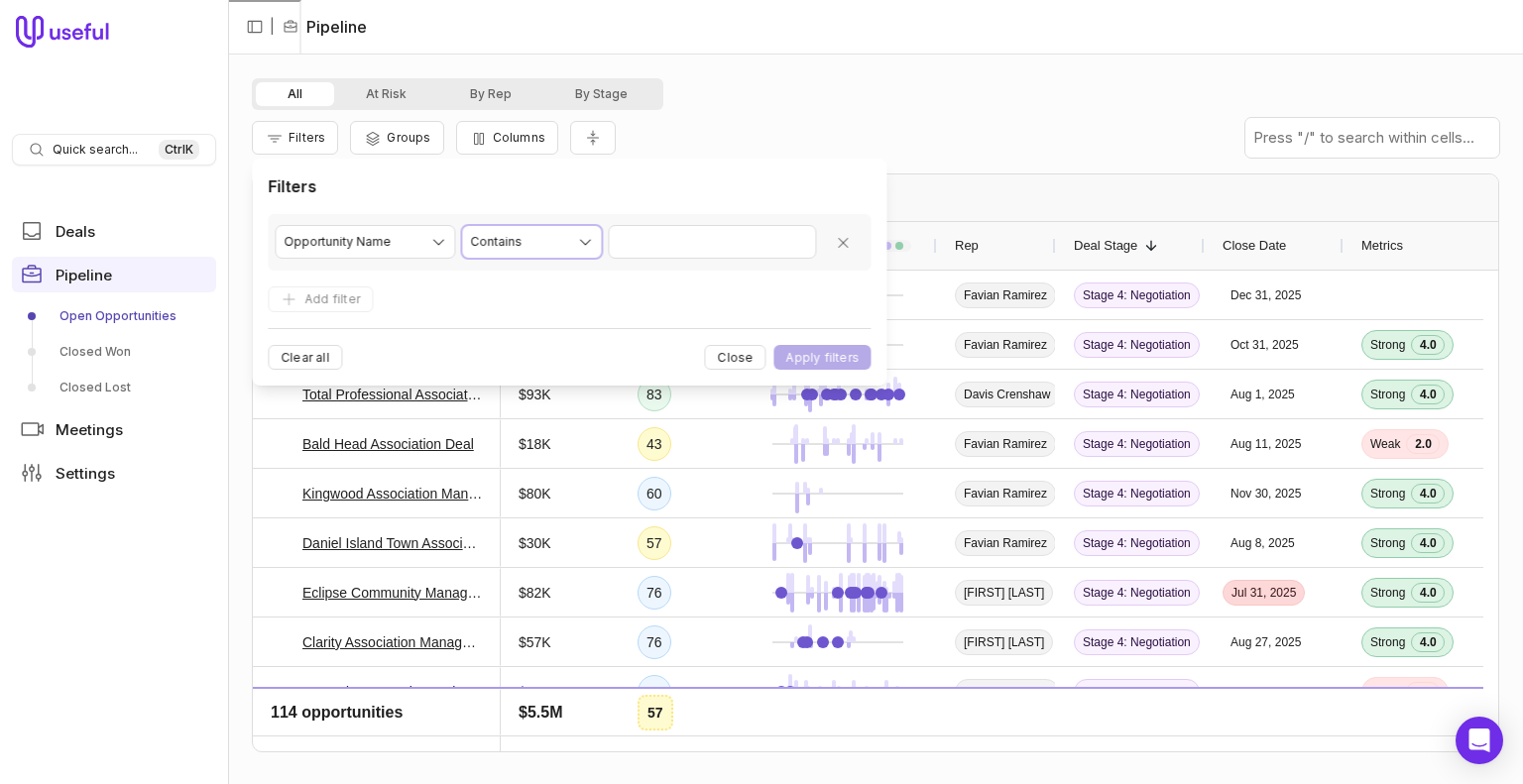 click on "Quick search... Ctrl K Deals Pipeline Open Opportunities Closed Won Closed Lost Meetings Settings | Pipeline All At Risk By Rep By Stage Filters Groups Columns Drag here to set row groups Drag here to set column labels
Opportunity
Amount
MEDDICC Score
1" at bounding box center (762, 392) 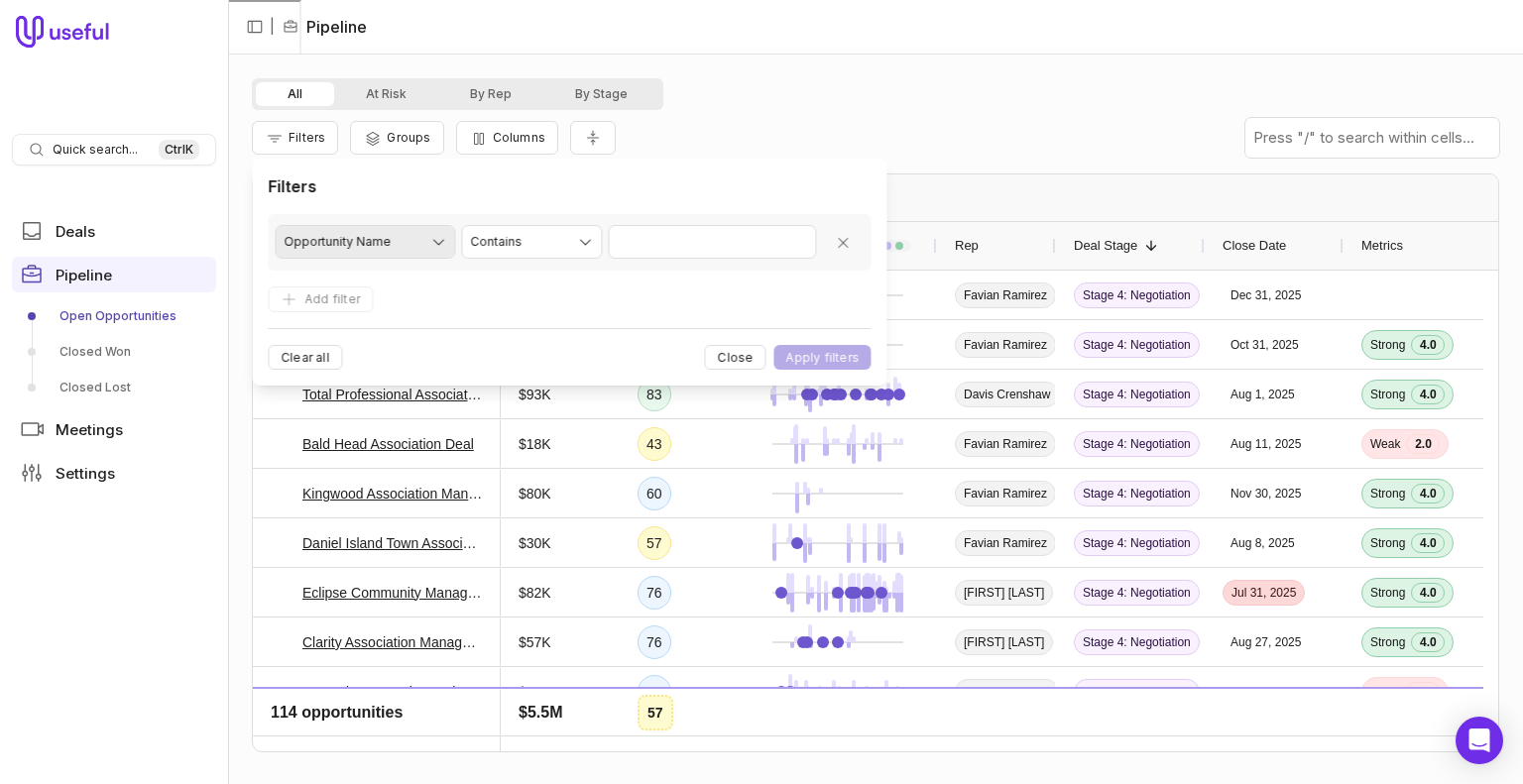 click on "Quick search... Ctrl K Deals Pipeline Open Opportunities Closed Won Closed Lost Meetings Settings | Pipeline All At Risk By Rep By Stage Filters Groups Columns Drag here to set row groups Drag here to set column labels
Opportunity
Amount
MEDDICC Score
1" at bounding box center (762, 392) 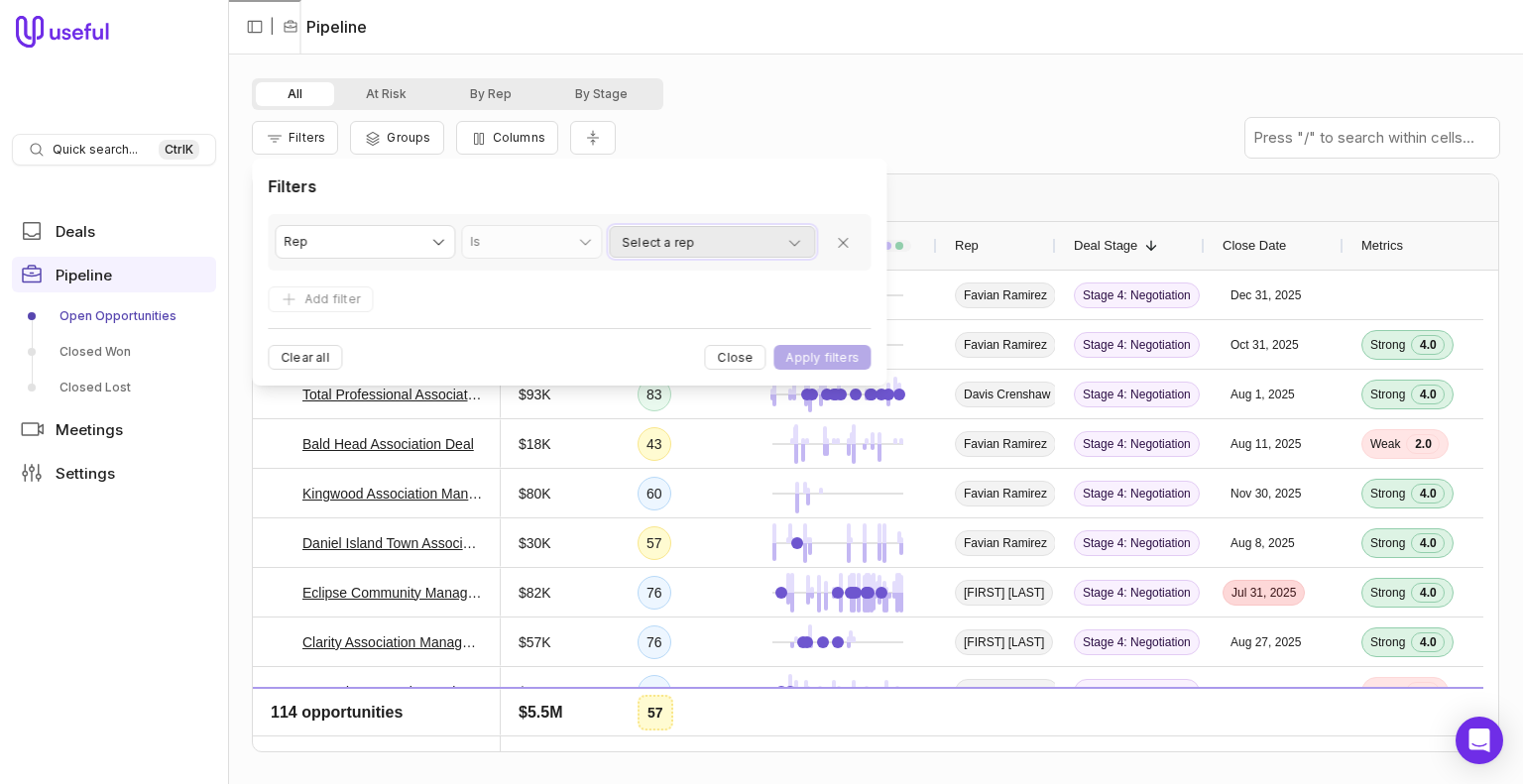 click on "Select a rep" at bounding box center [657, 243] 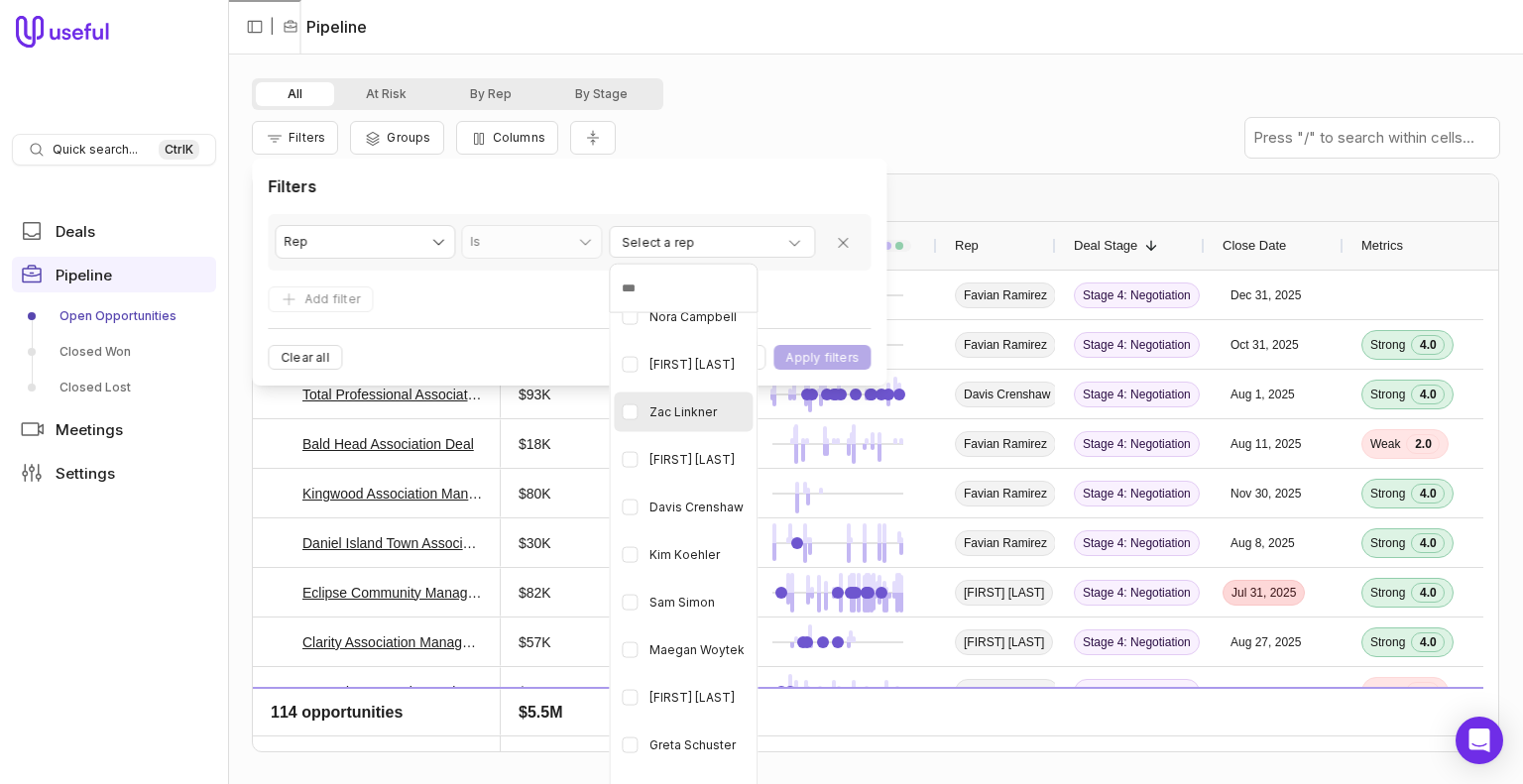 scroll, scrollTop: 117, scrollLeft: 0, axis: vertical 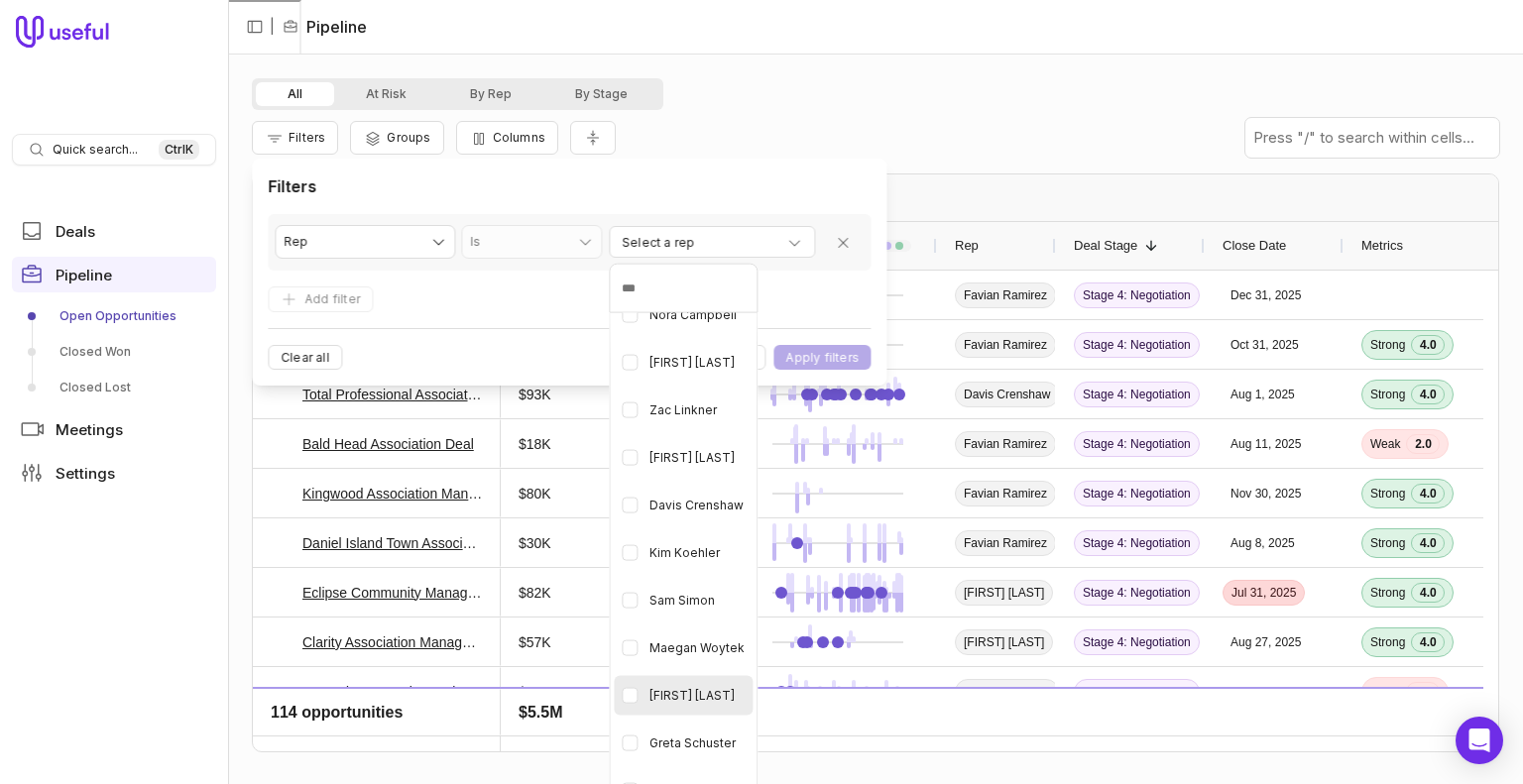 click on "[NAME]" at bounding box center (692, 696) 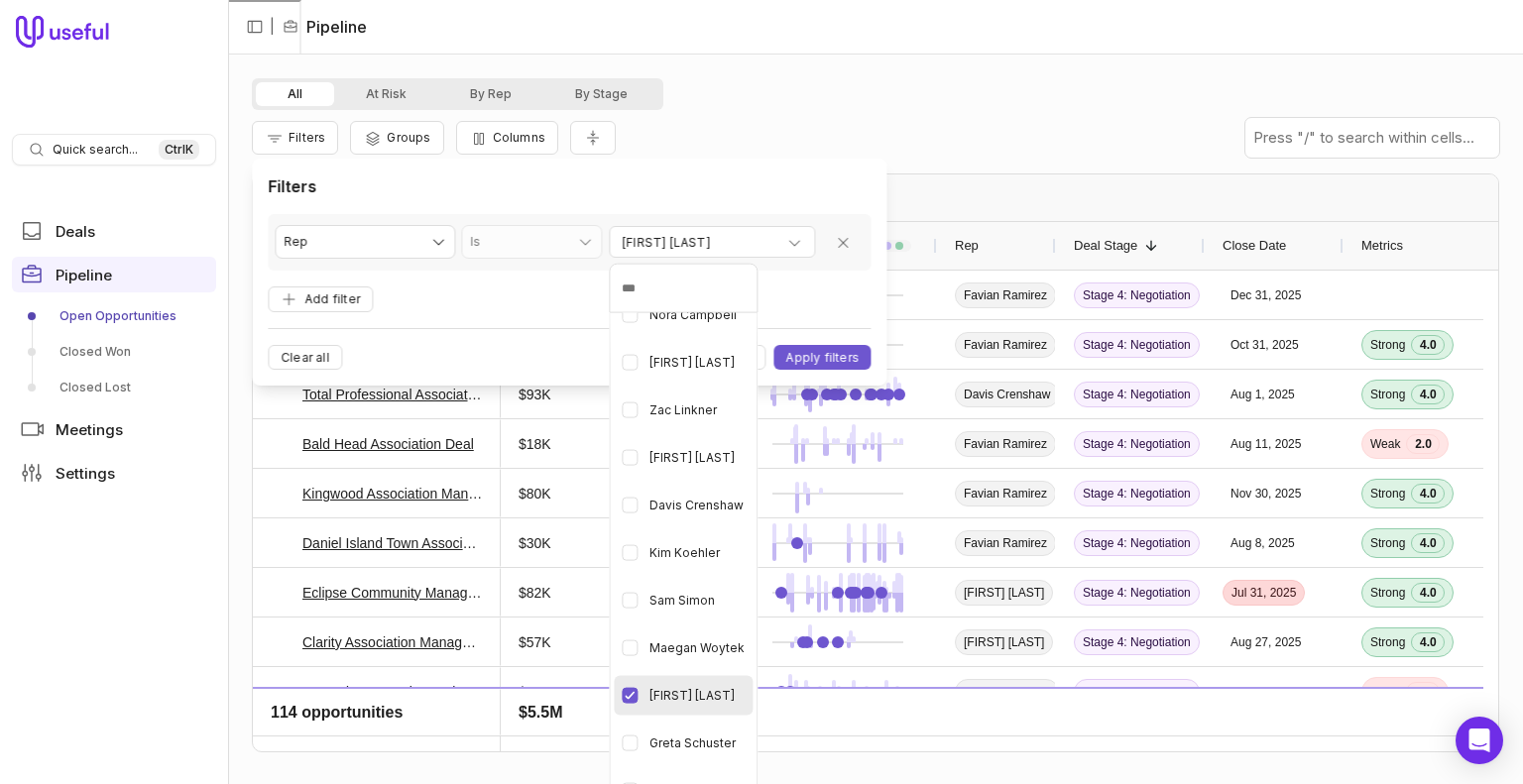 click on "Quick search... Ctrl K Deals Pipeline Open Opportunities Closed Won Closed Lost Meetings Settings | Pipeline All At Risk By Rep By Stage Filters Groups Columns Drag here to set row groups Drag here to set column labels
Opportunity
Amount
MEDDICC Score
1" at bounding box center [762, 392] 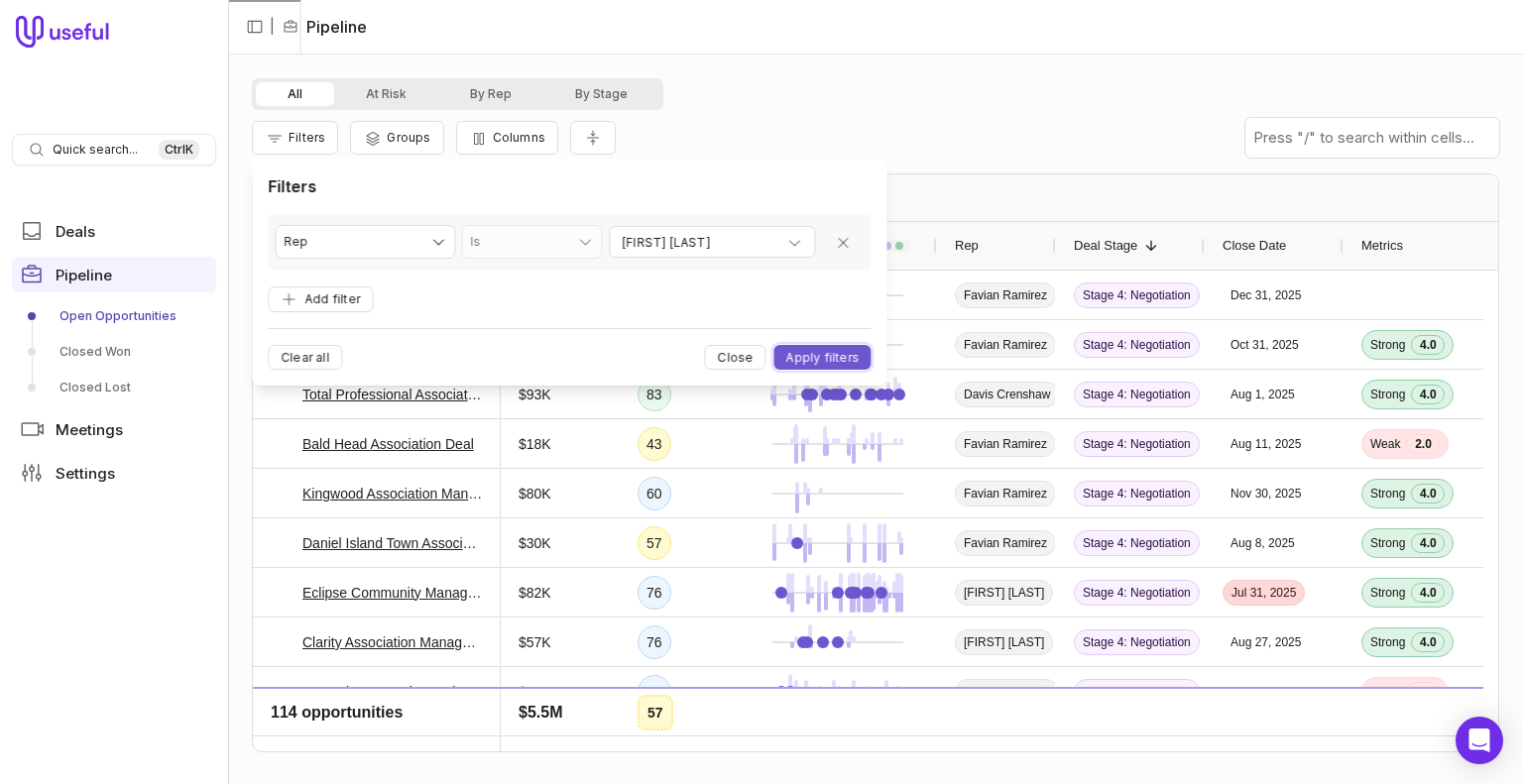 click on "Apply filters" at bounding box center (823, 357) 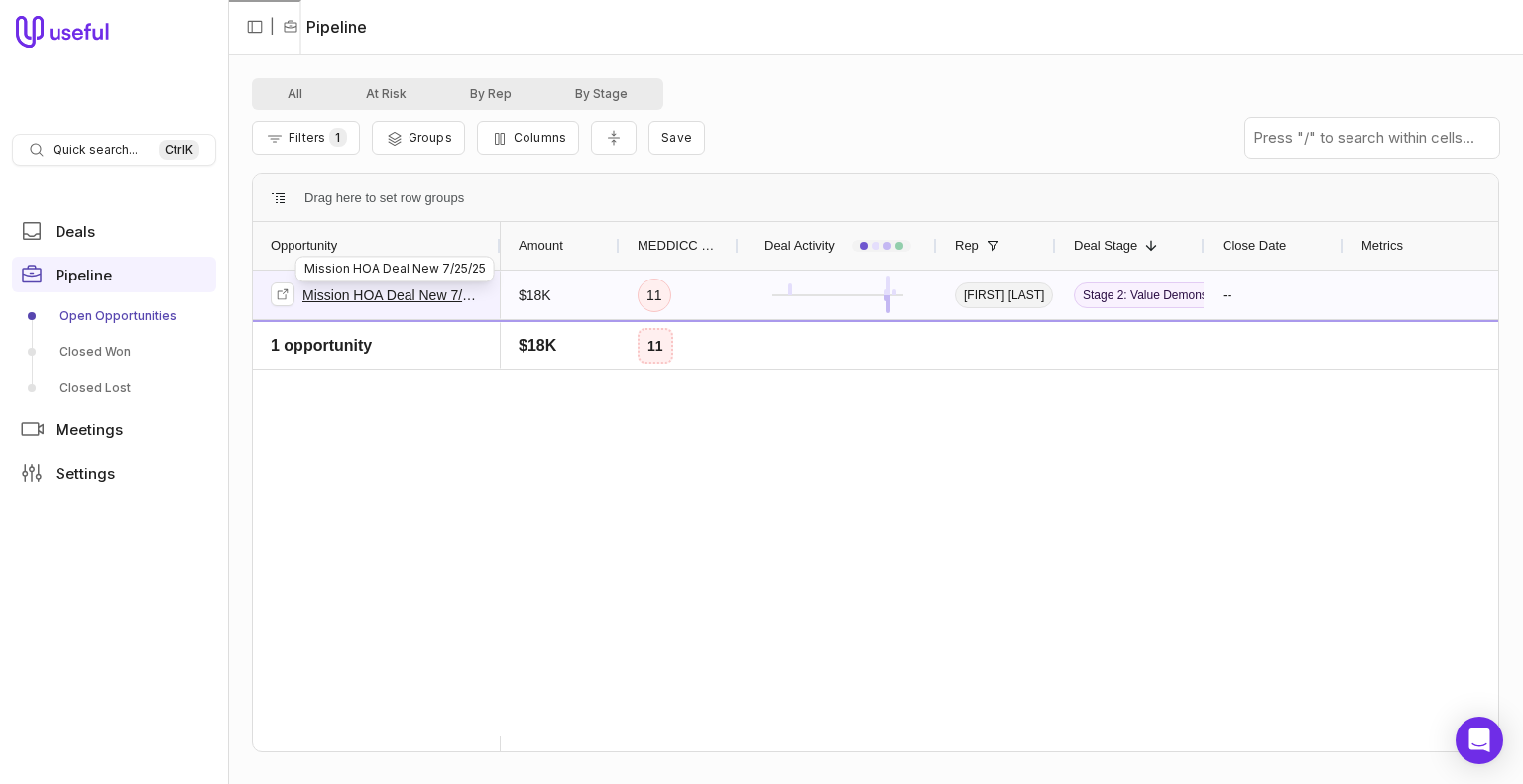 click on "Mission HOA Deal New [DATE]" at bounding box center (393, 295) 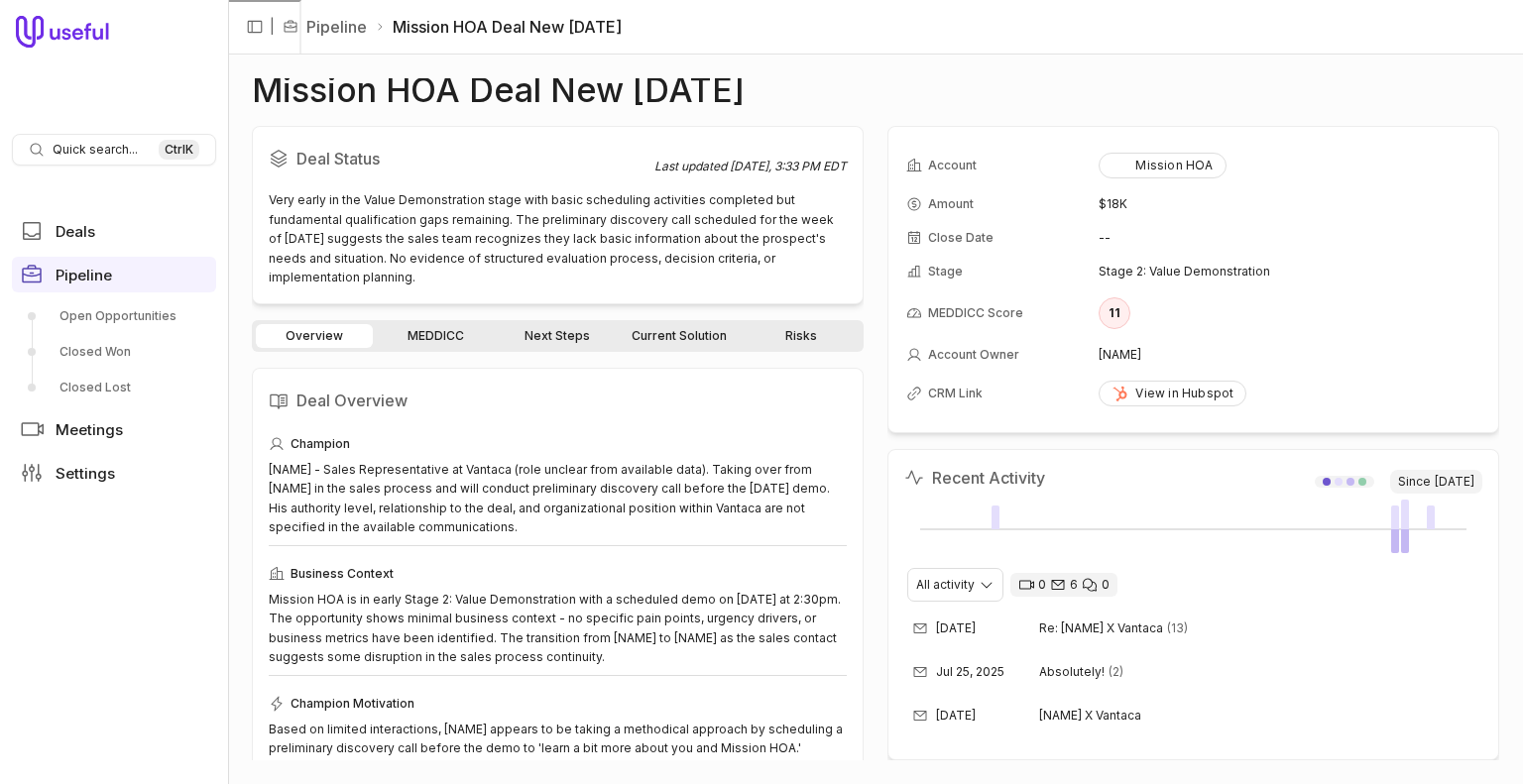 scroll, scrollTop: 0, scrollLeft: 0, axis: both 